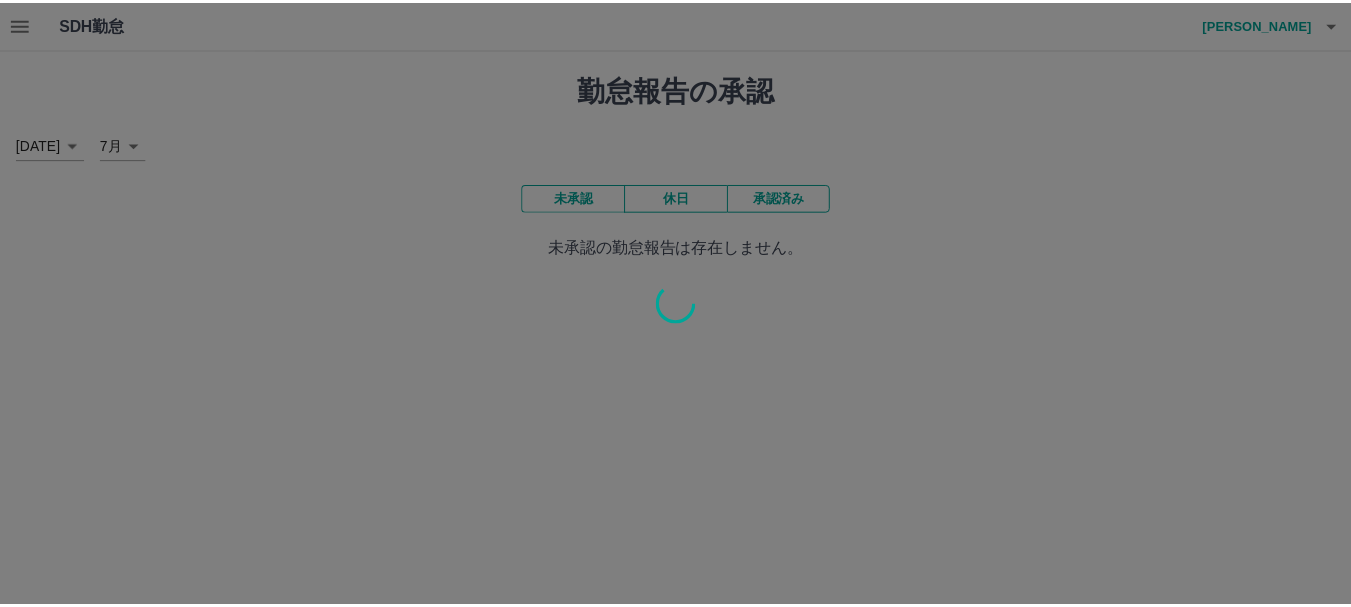 scroll, scrollTop: 0, scrollLeft: 0, axis: both 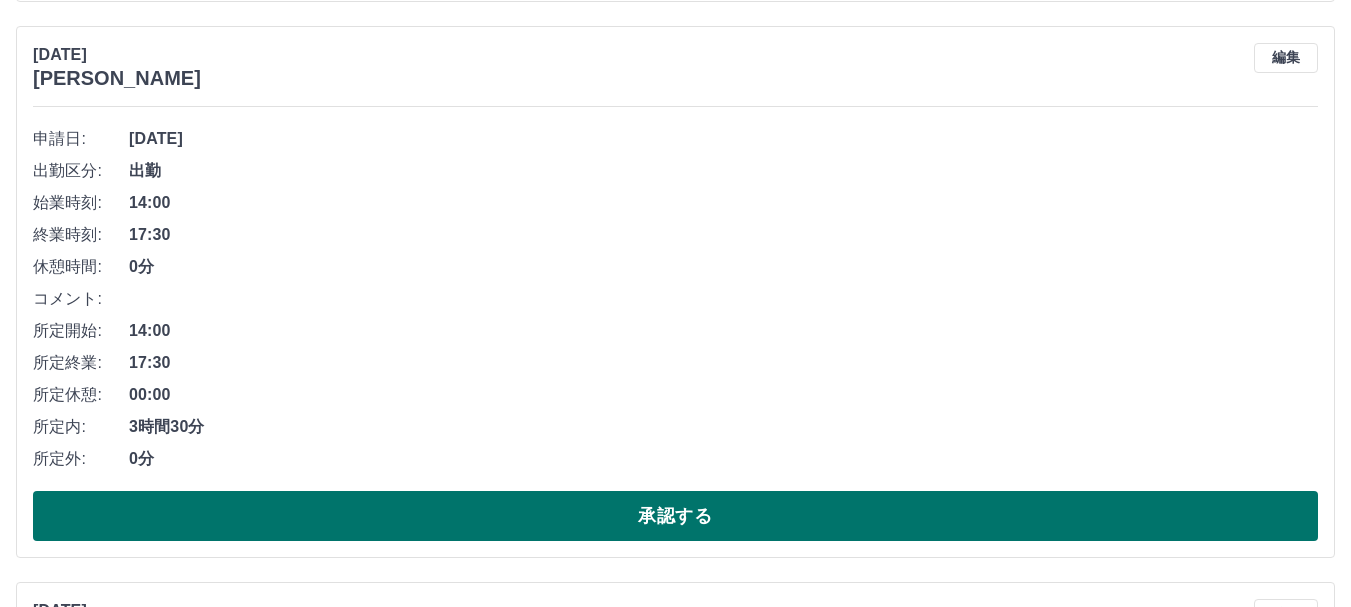 click on "承認する" at bounding box center [675, 516] 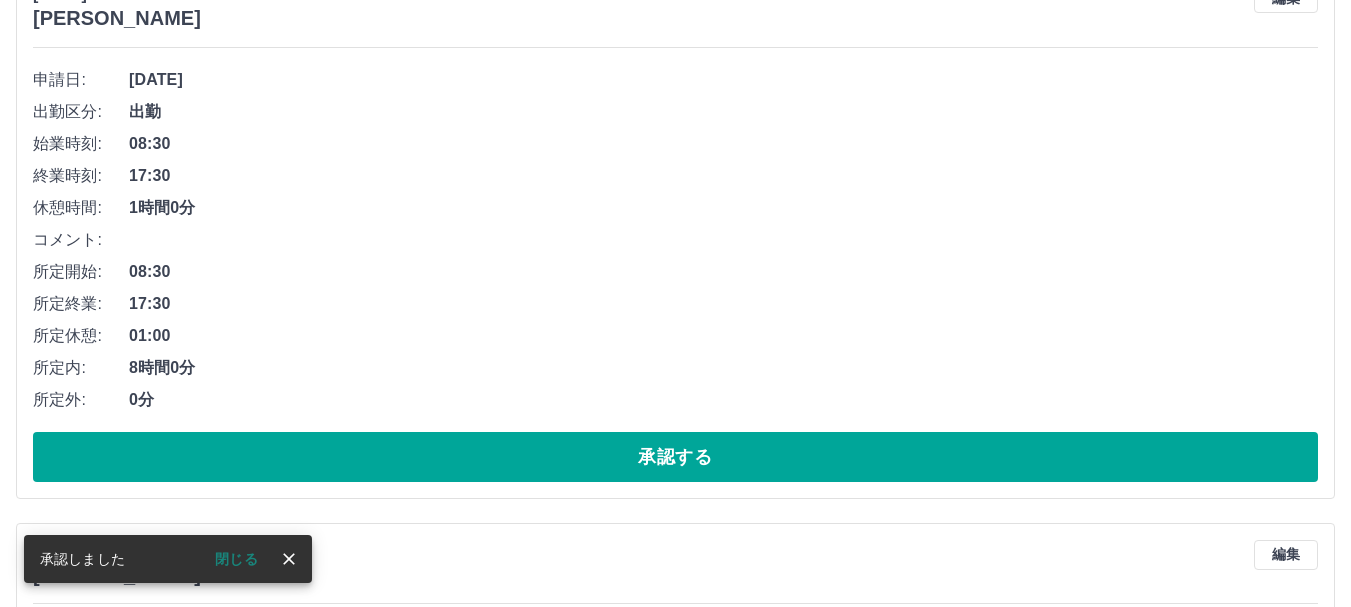 scroll, scrollTop: 5753, scrollLeft: 0, axis: vertical 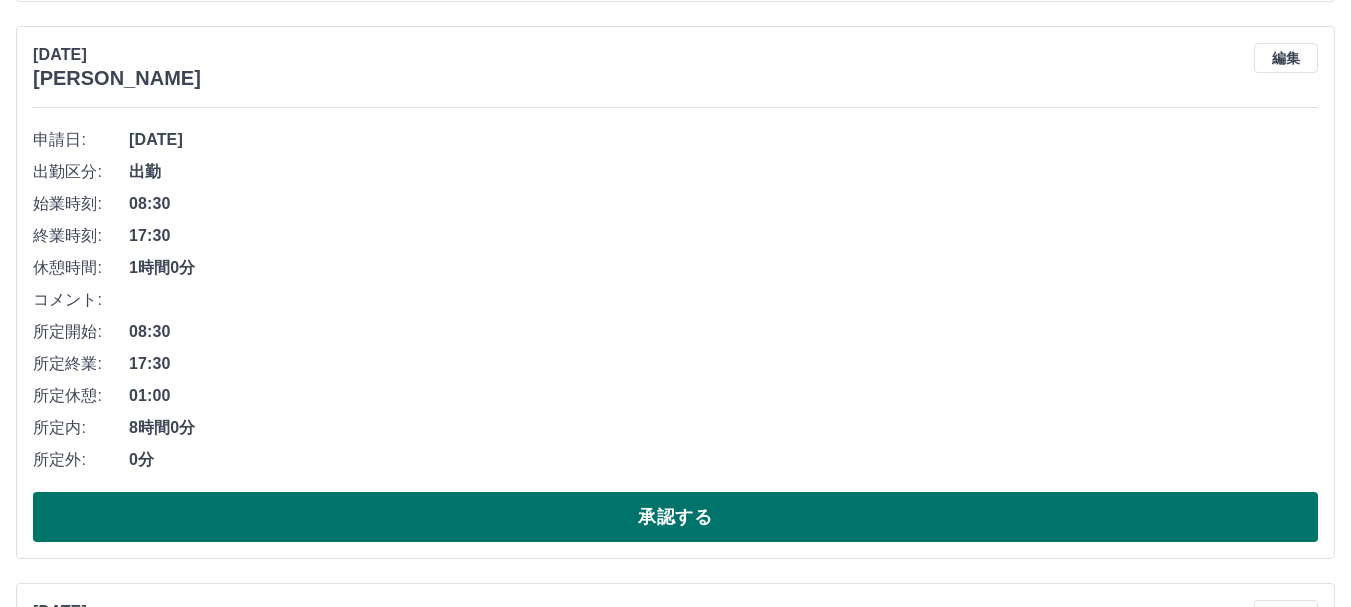 click on "承認する" at bounding box center [675, 517] 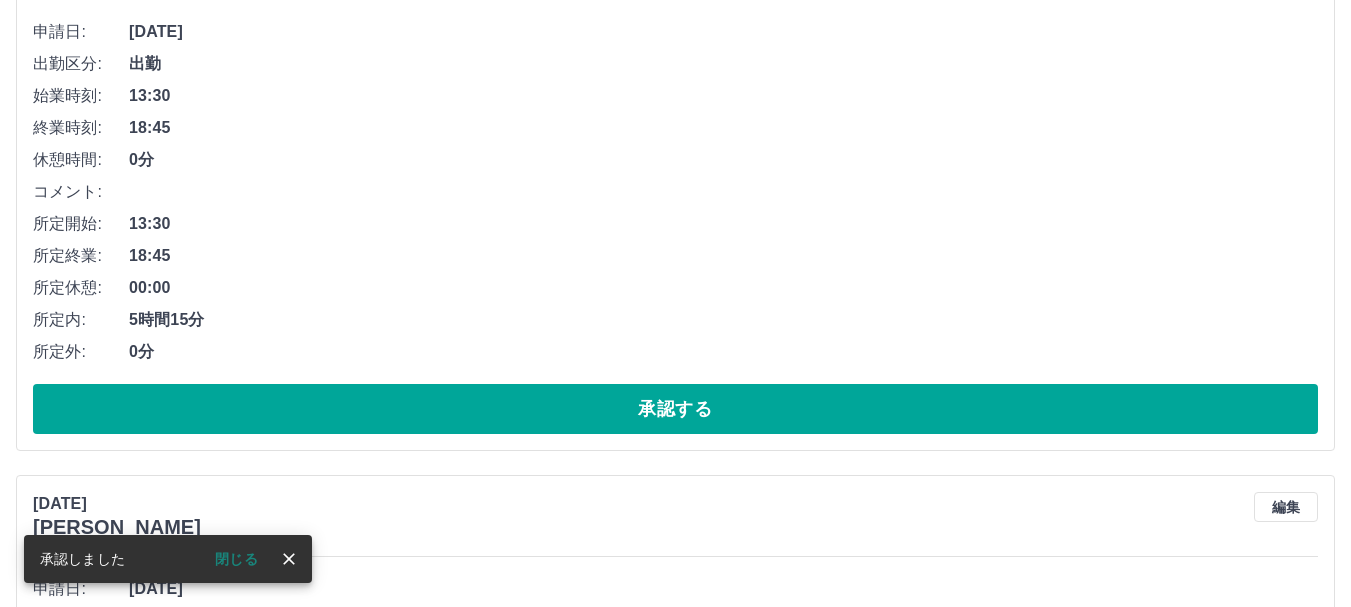 scroll, scrollTop: 5264, scrollLeft: 0, axis: vertical 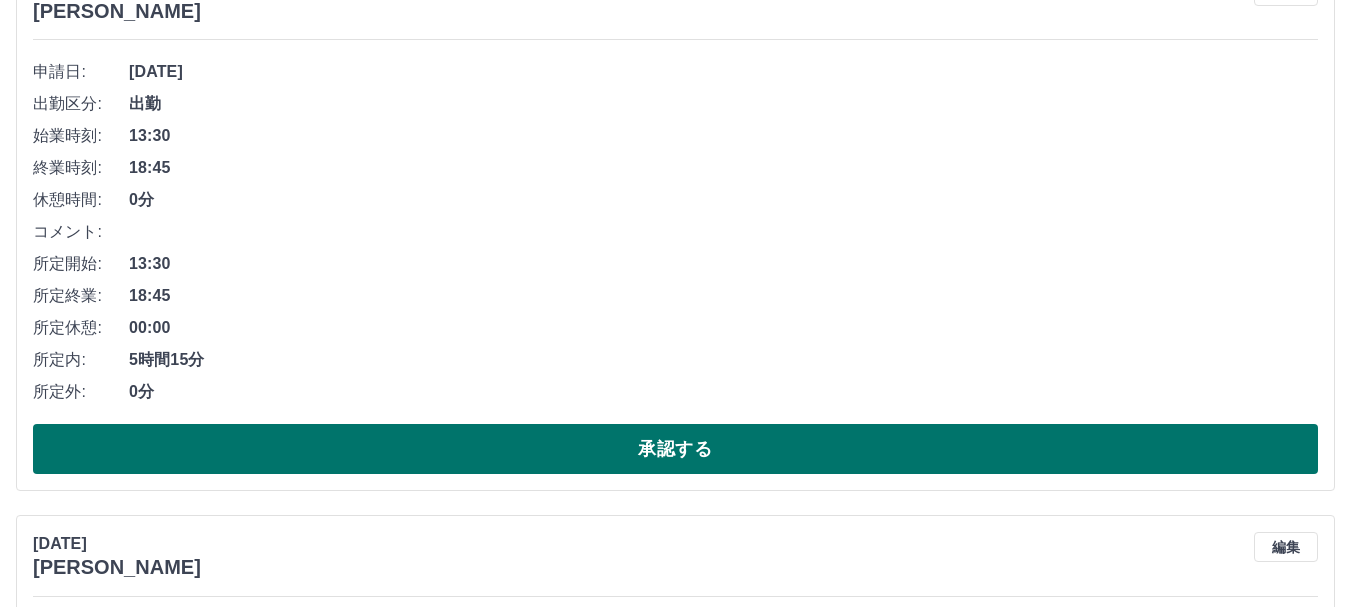 click on "承認する" at bounding box center (675, 449) 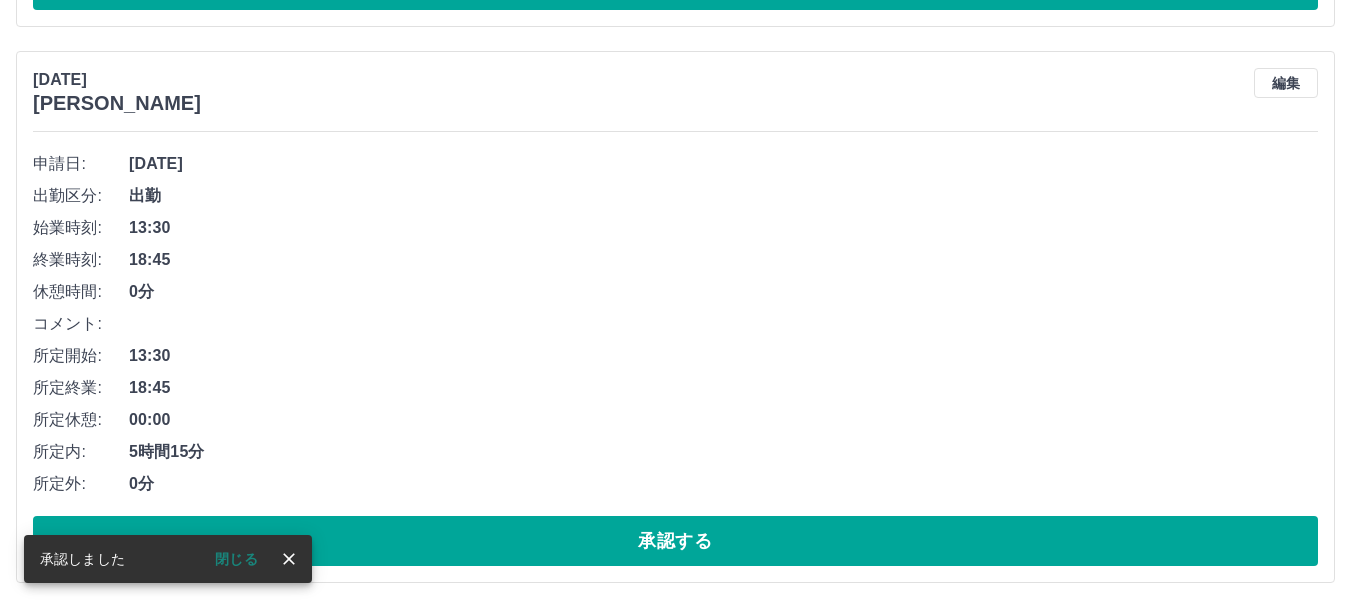 scroll, scrollTop: 4708, scrollLeft: 0, axis: vertical 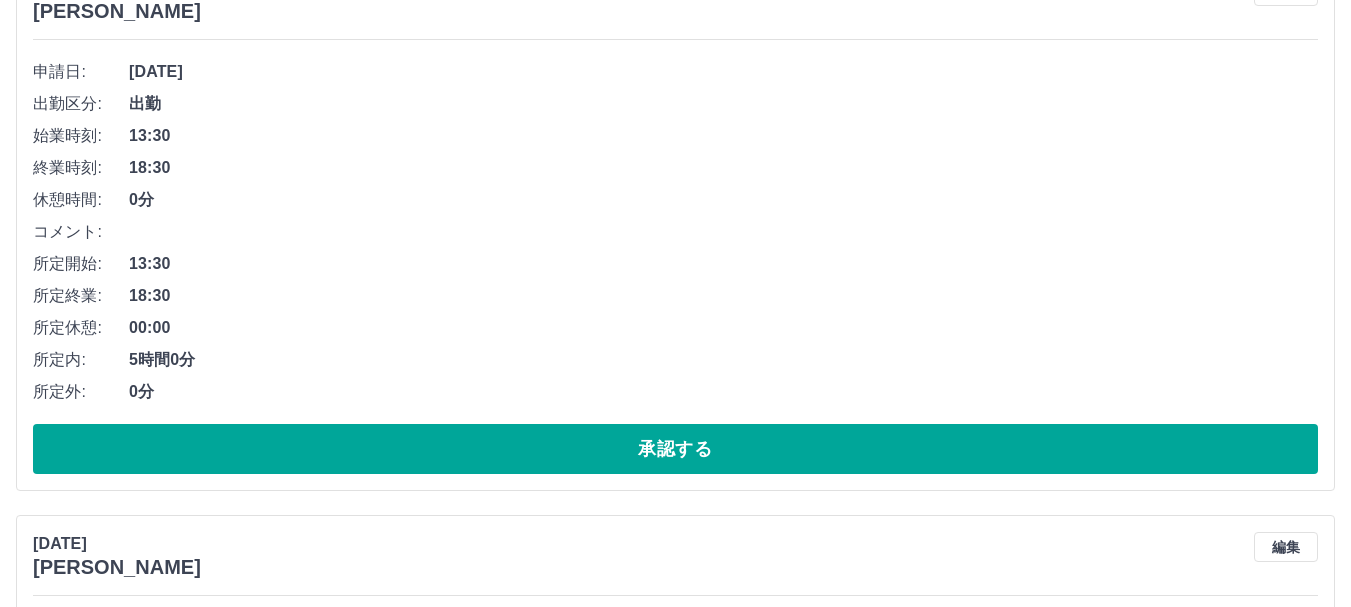 click on "承認する" at bounding box center [675, 449] 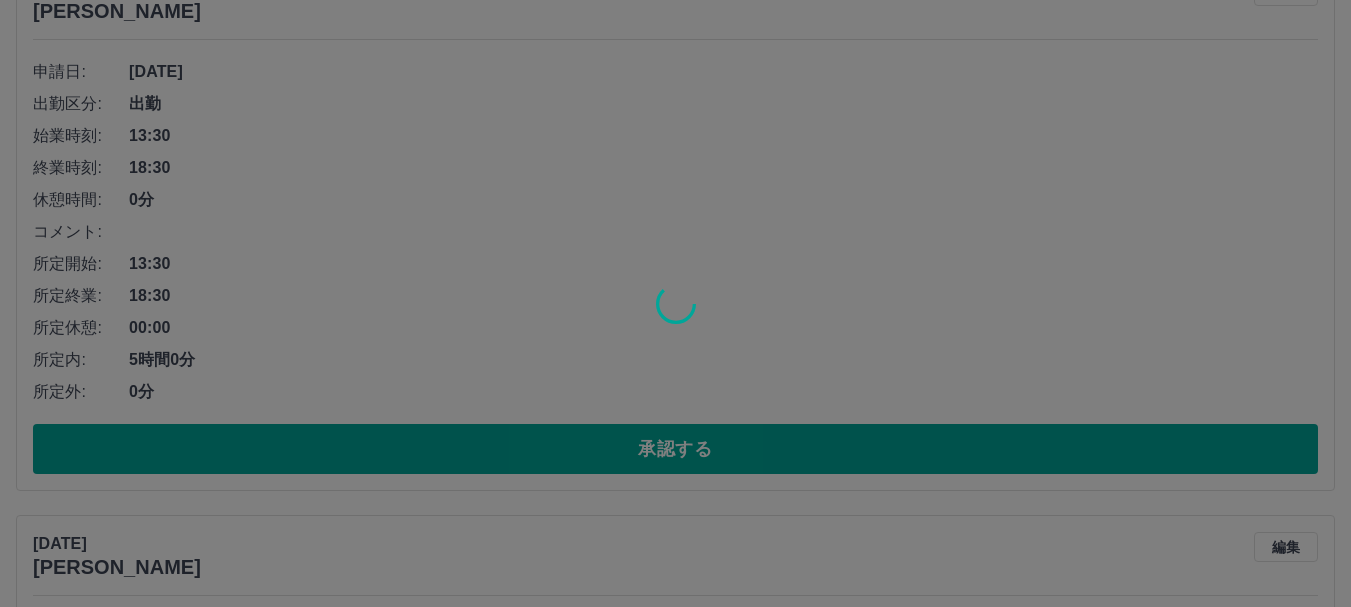 scroll, scrollTop: 4152, scrollLeft: 0, axis: vertical 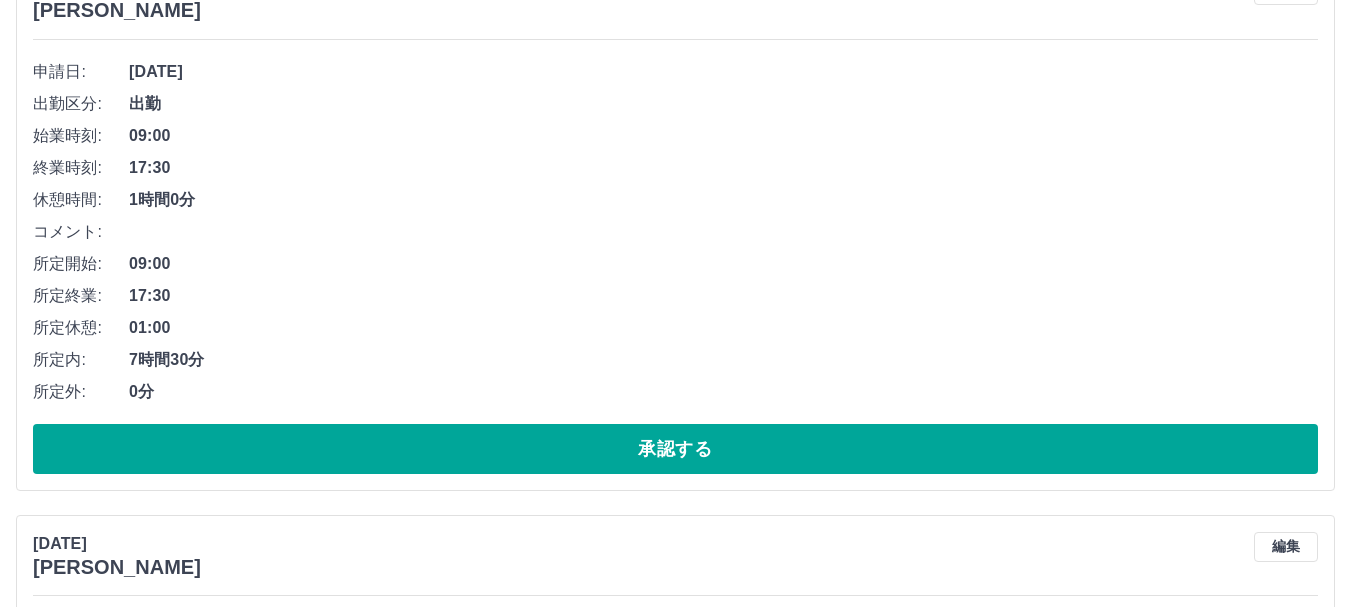 click on "承認する" at bounding box center (675, 449) 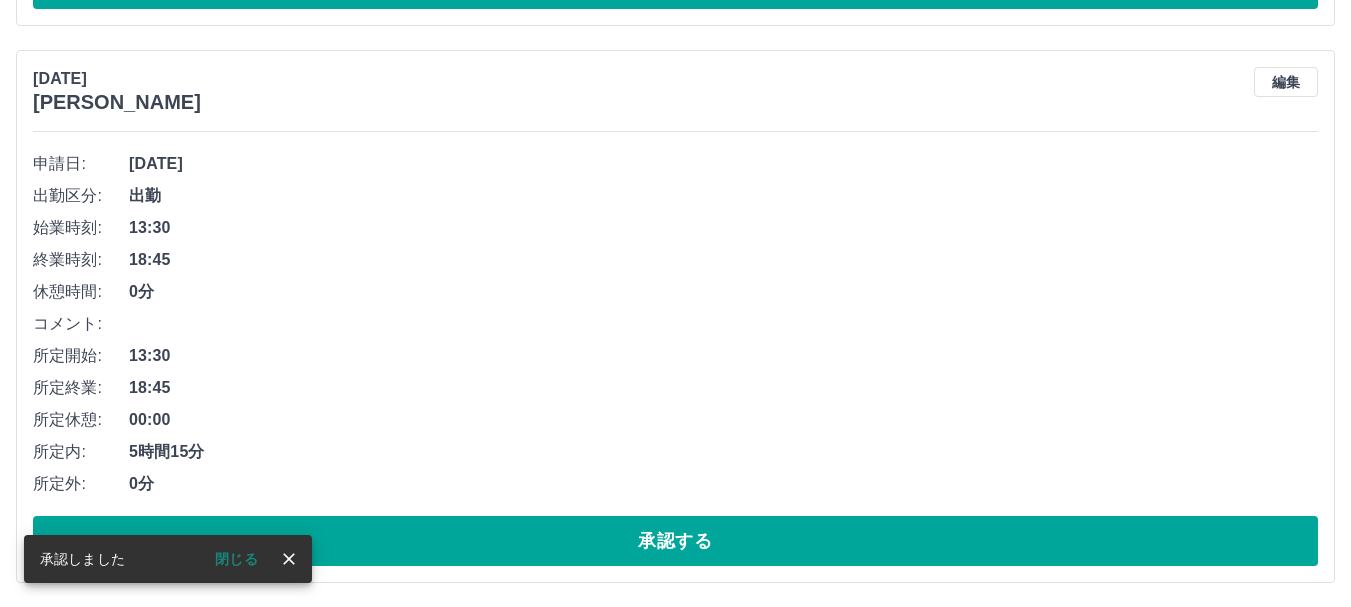 scroll, scrollTop: 3595, scrollLeft: 0, axis: vertical 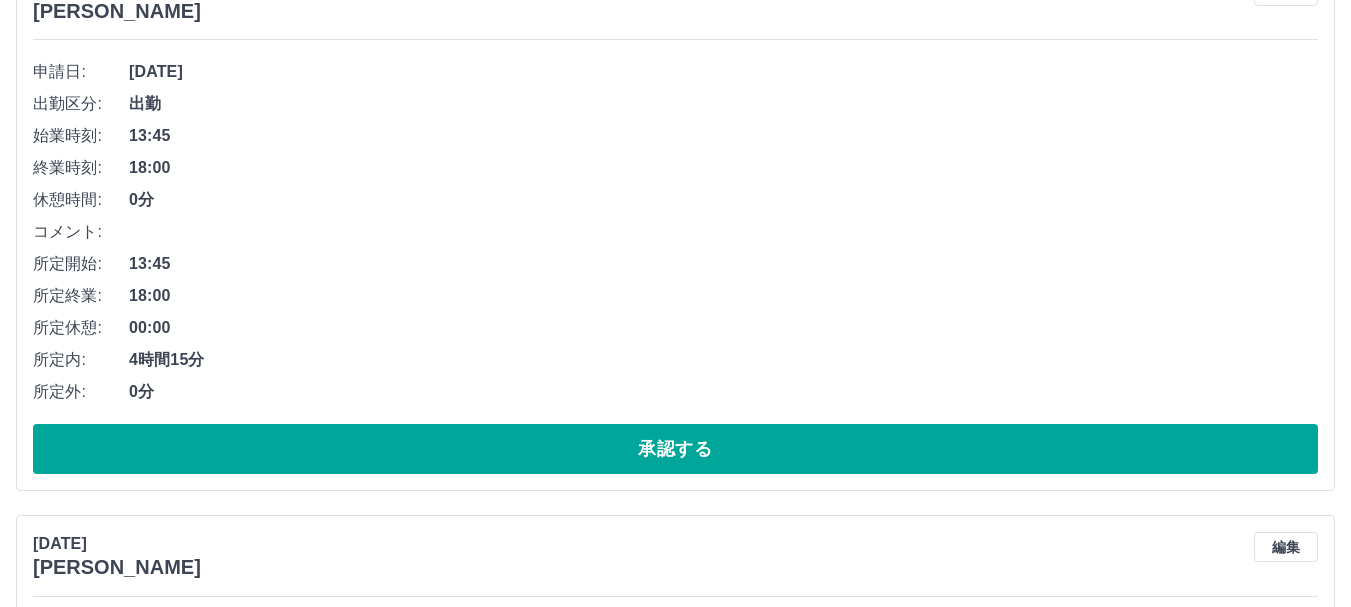 click on "承認する" at bounding box center (675, 449) 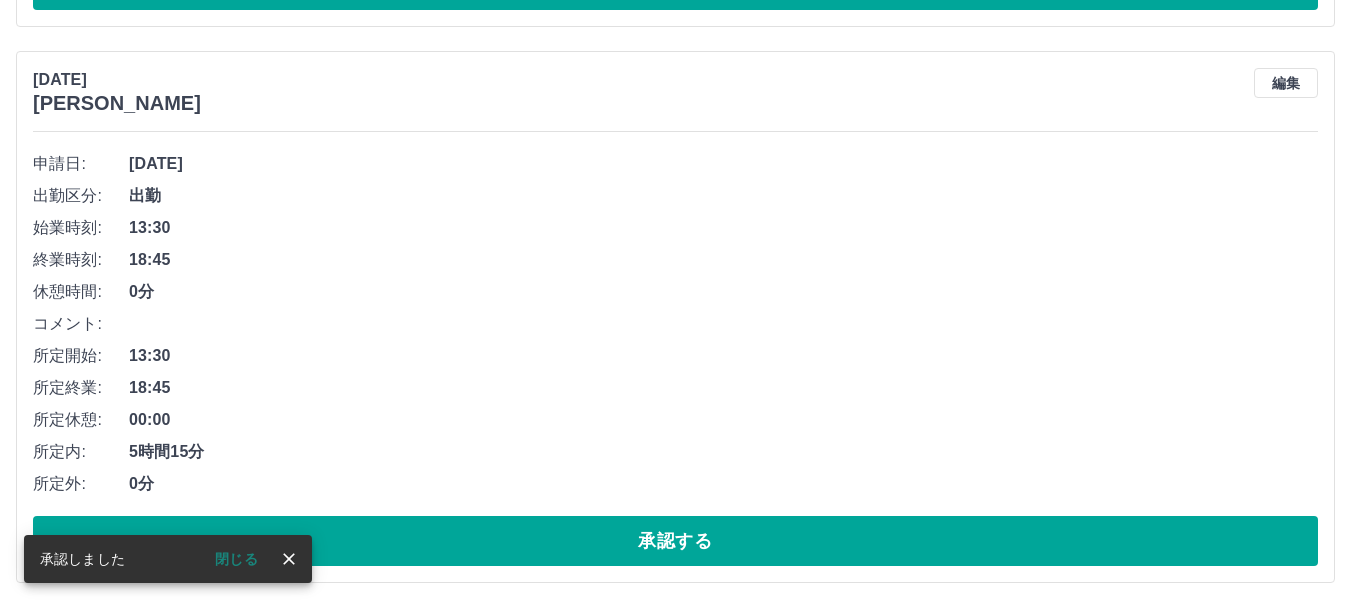 scroll, scrollTop: 3039, scrollLeft: 0, axis: vertical 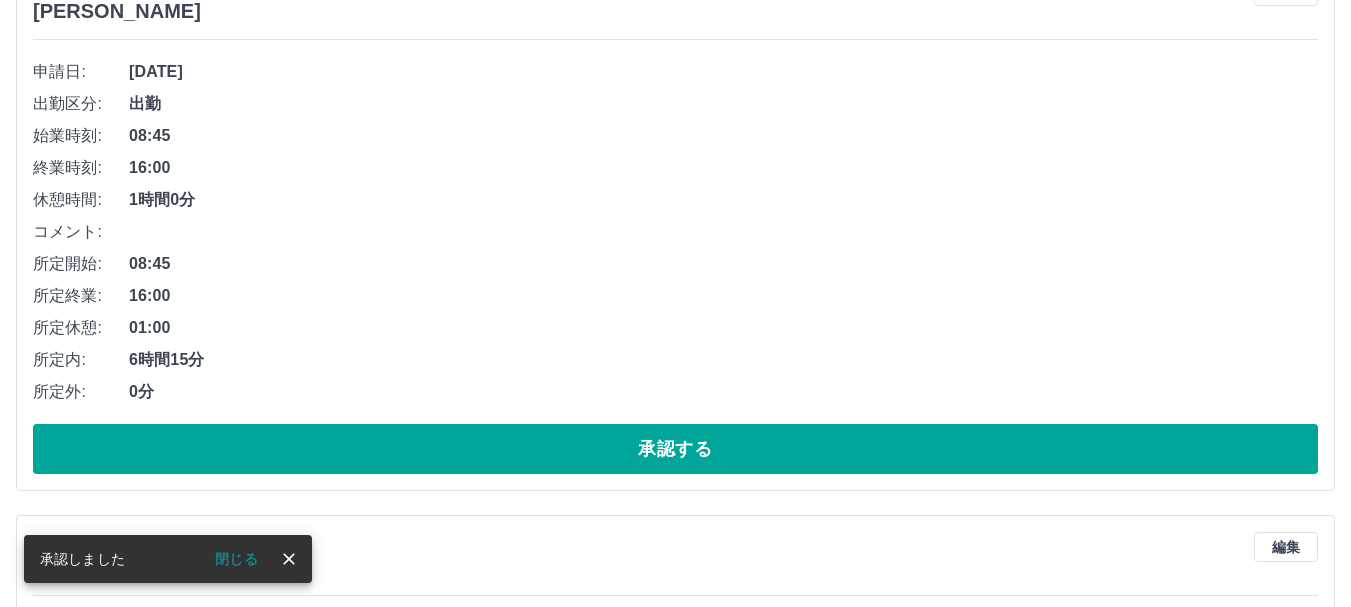 click on "承認する" at bounding box center [675, 449] 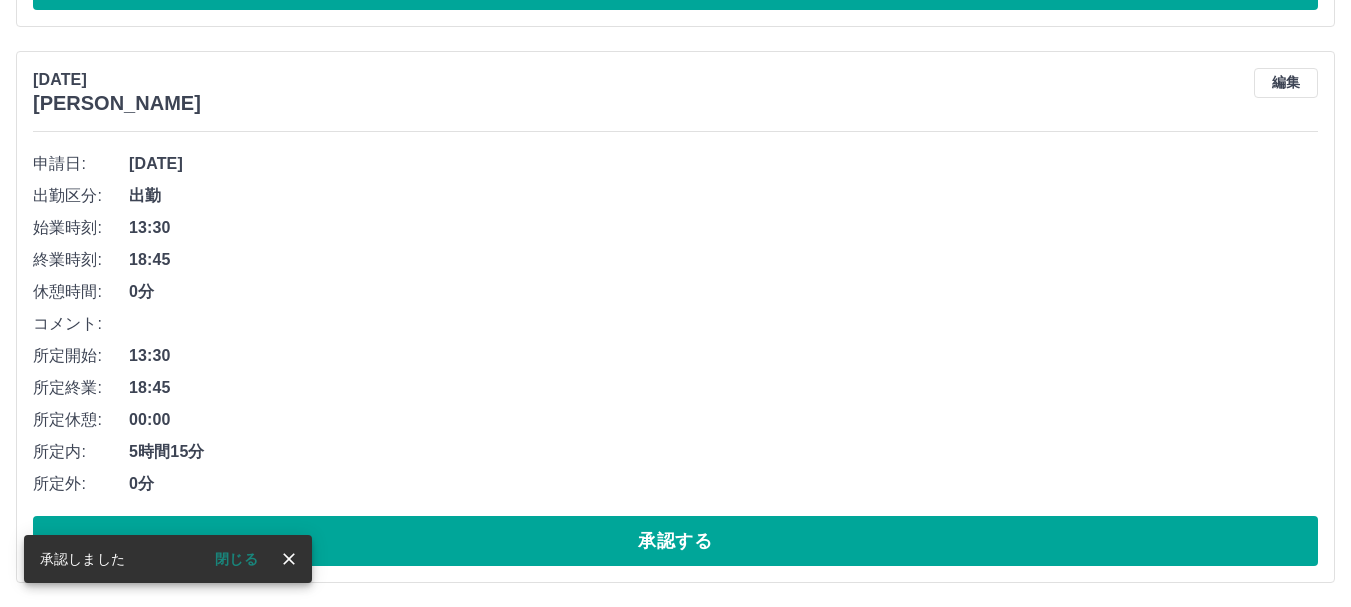 scroll, scrollTop: 2483, scrollLeft: 0, axis: vertical 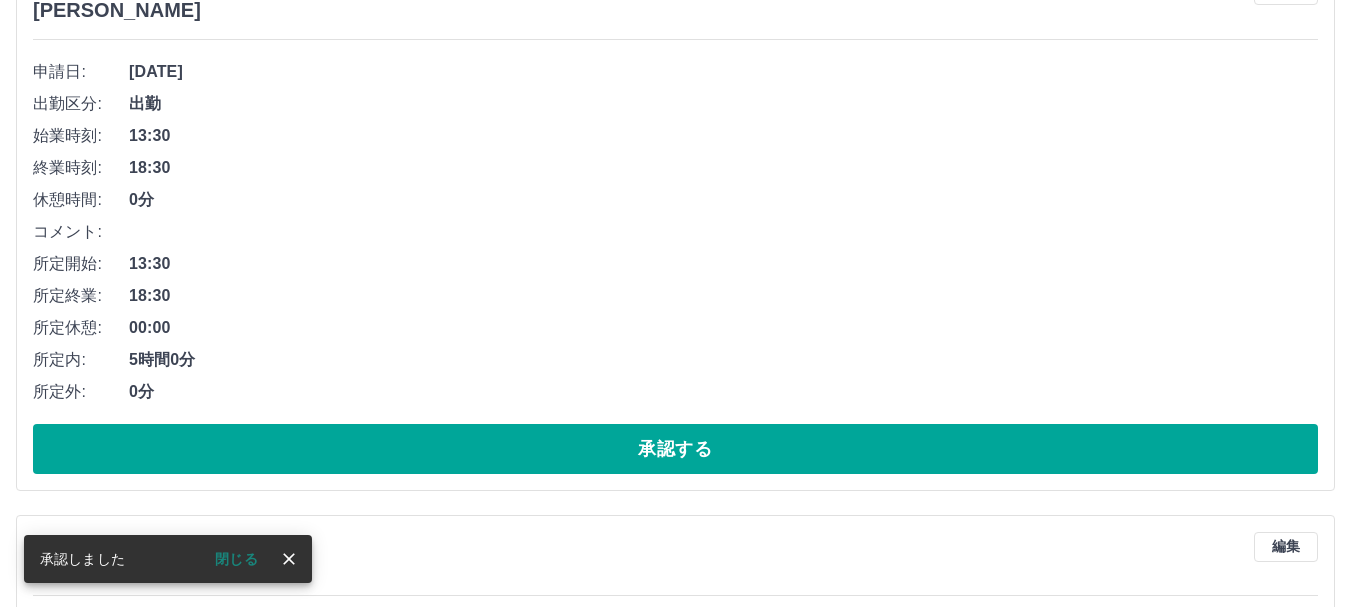 click on "承認する" at bounding box center [675, 449] 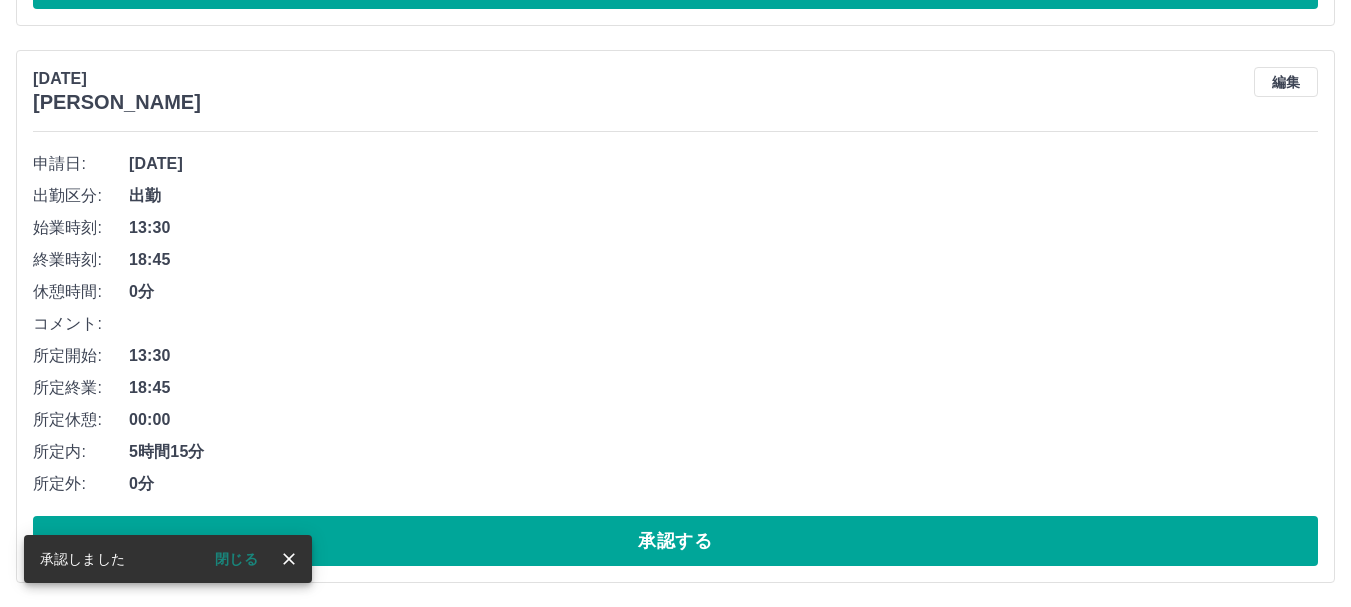 scroll, scrollTop: 1926, scrollLeft: 0, axis: vertical 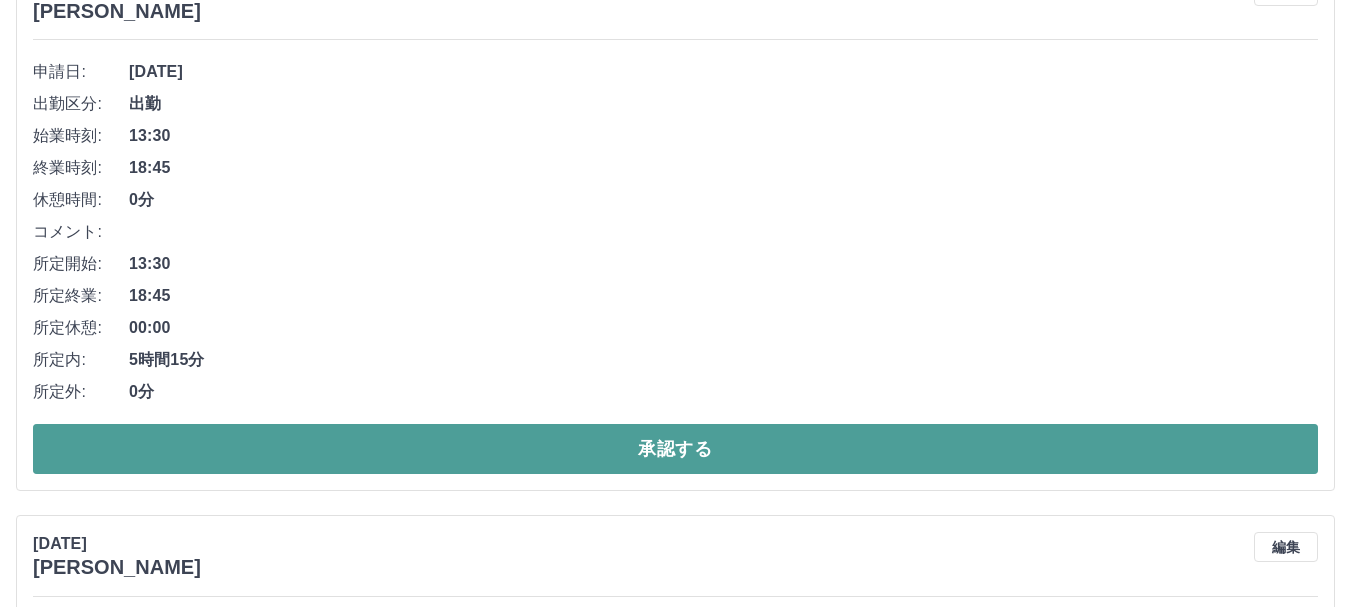 click on "承認する" at bounding box center [675, 449] 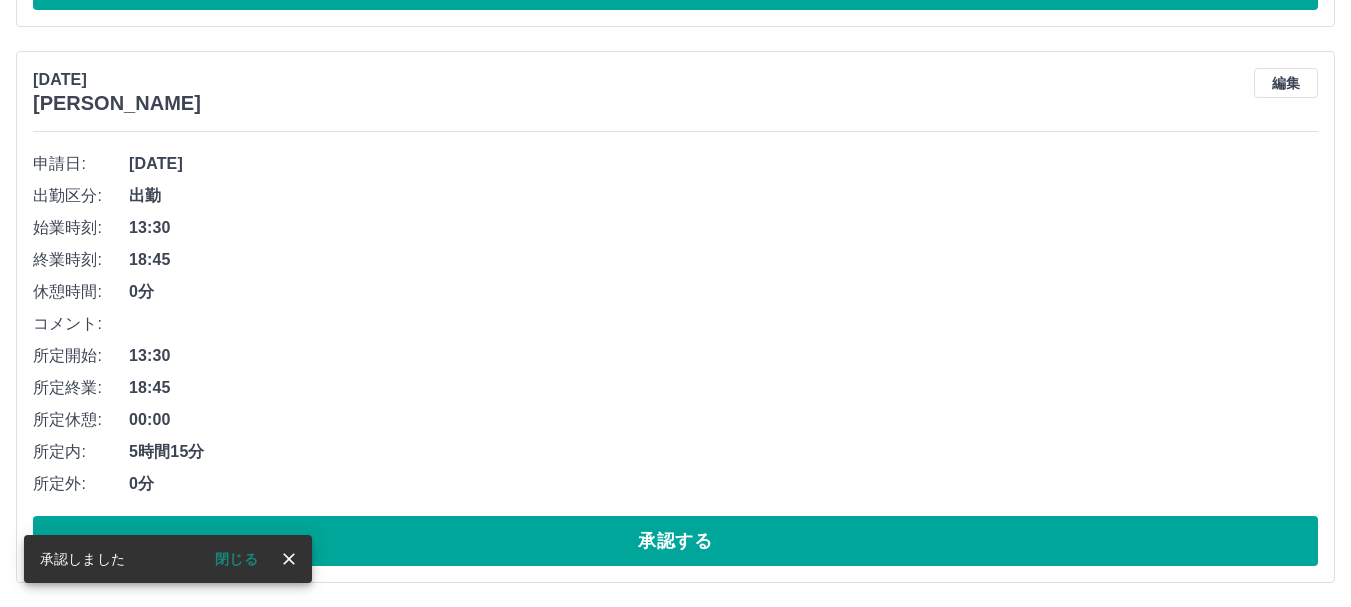 scroll, scrollTop: 1370, scrollLeft: 0, axis: vertical 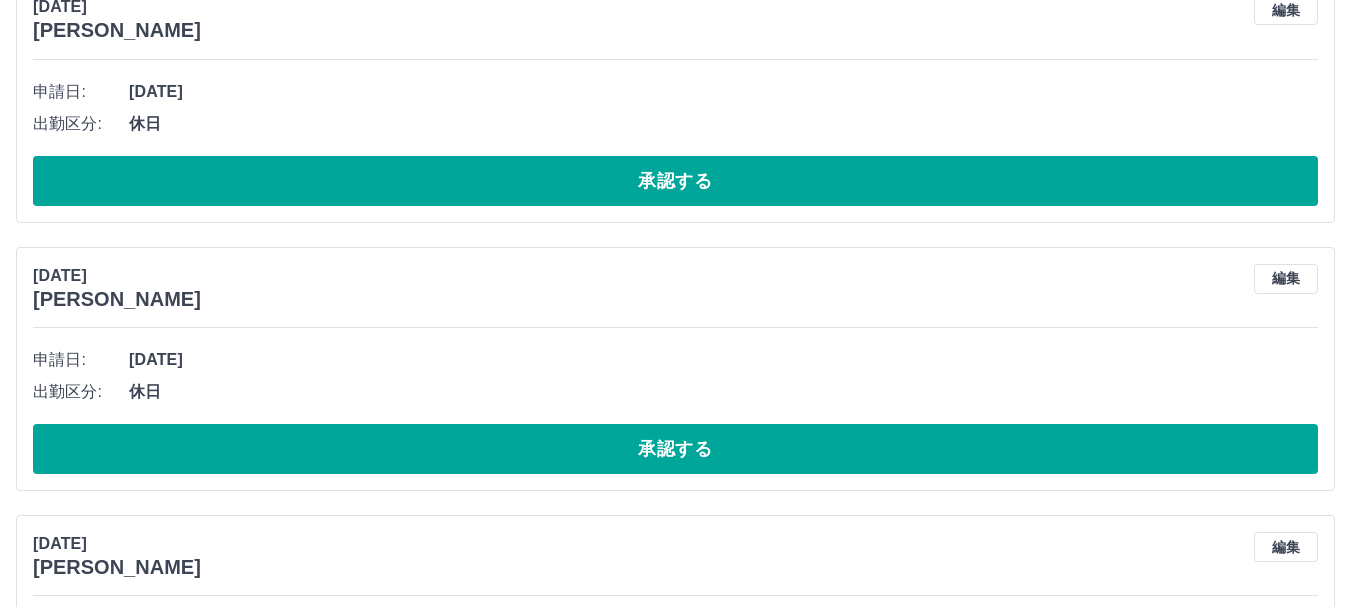 click on "承認する" at bounding box center (675, 449) 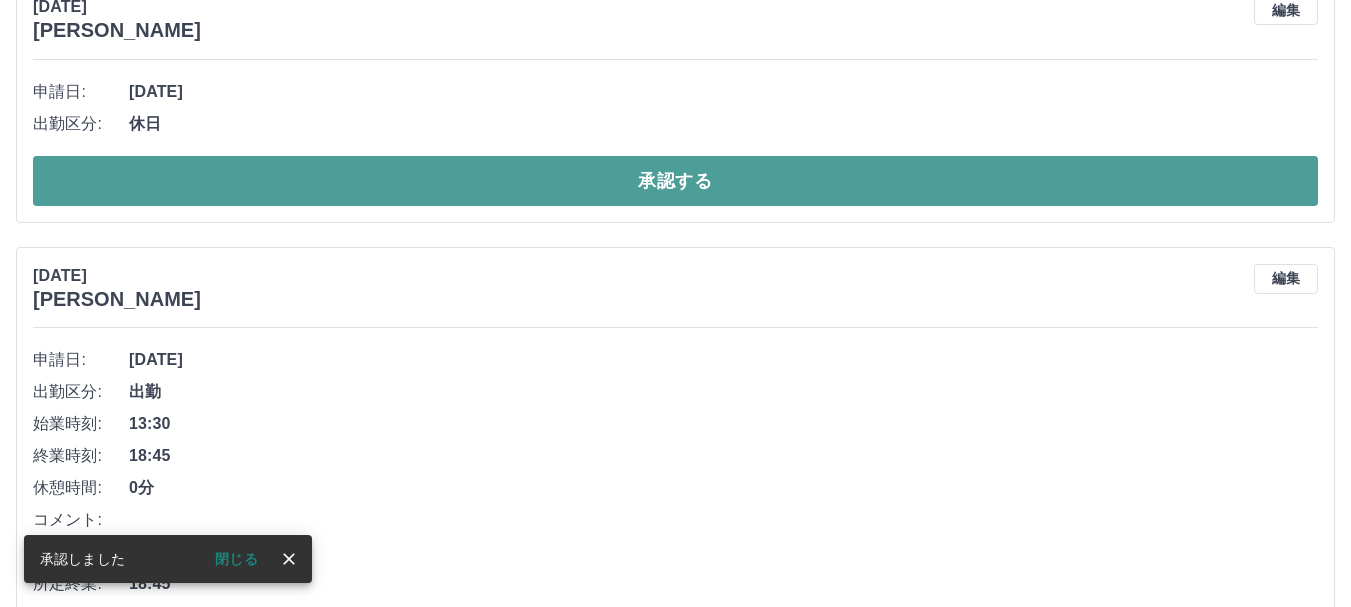 click on "承認する" at bounding box center [675, 181] 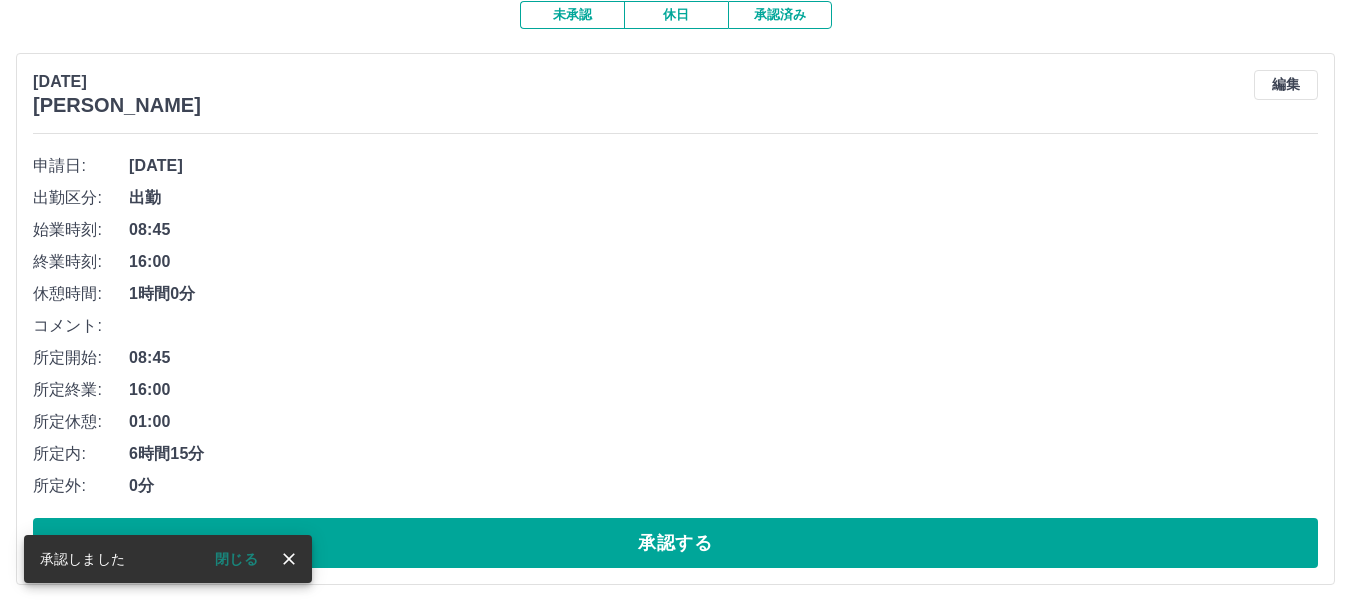 scroll, scrollTop: 168, scrollLeft: 0, axis: vertical 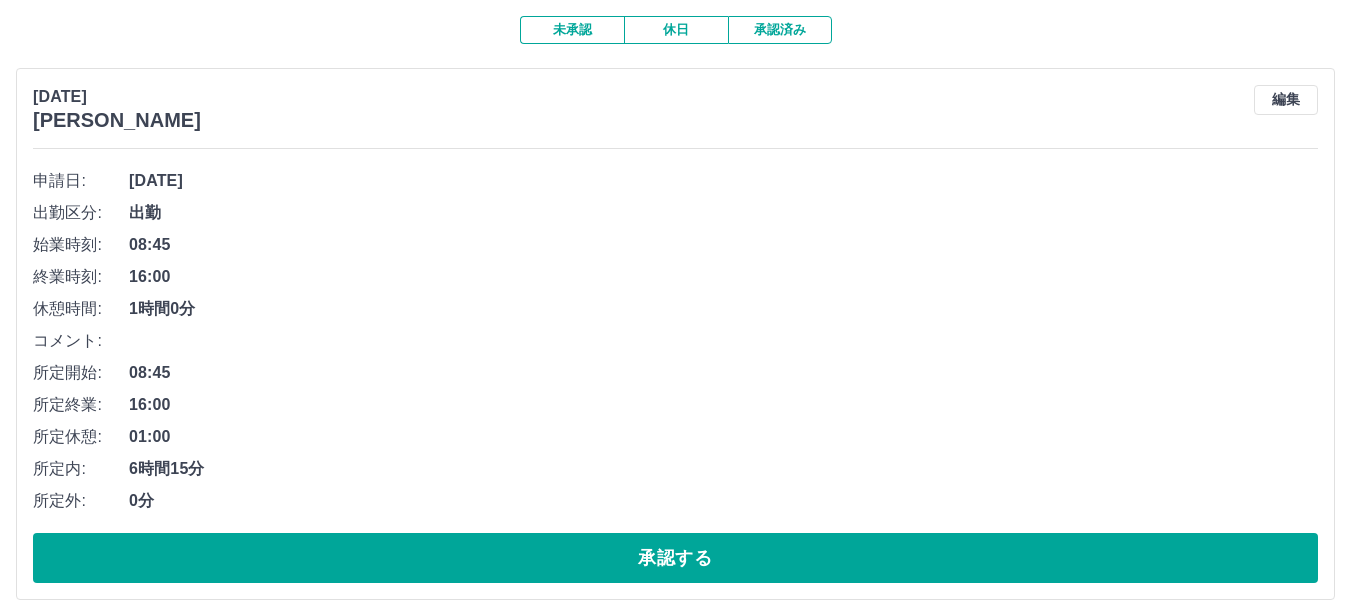 click on "承認済み" at bounding box center (780, 30) 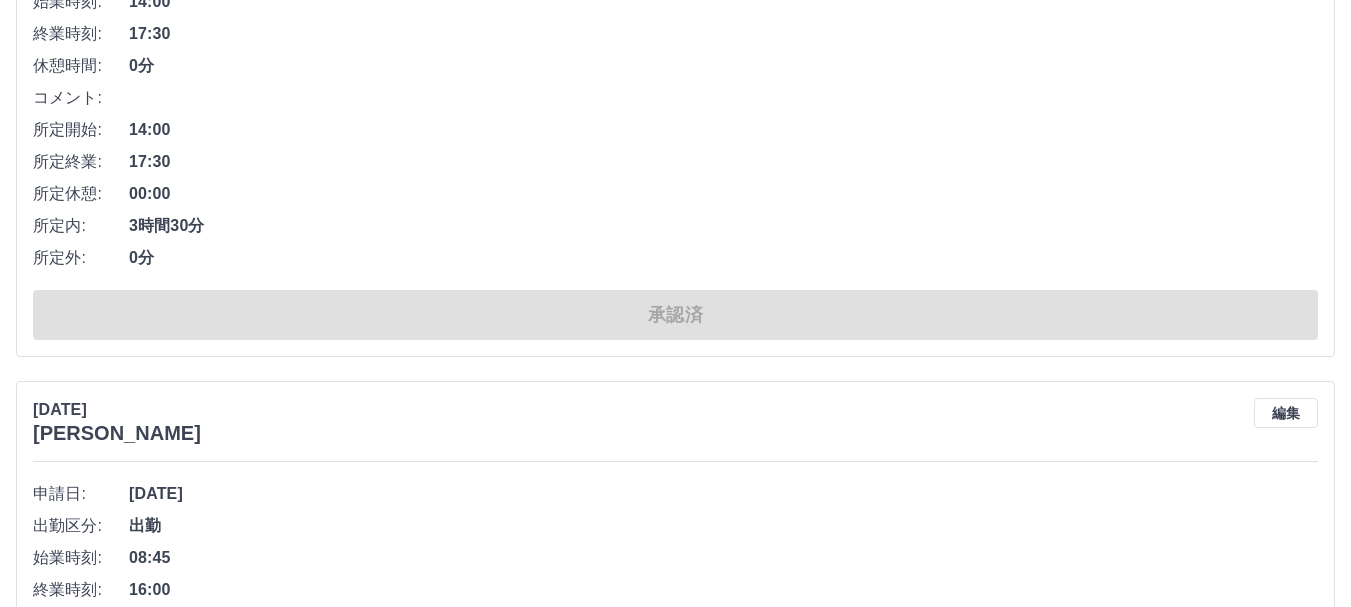 scroll, scrollTop: 5933, scrollLeft: 0, axis: vertical 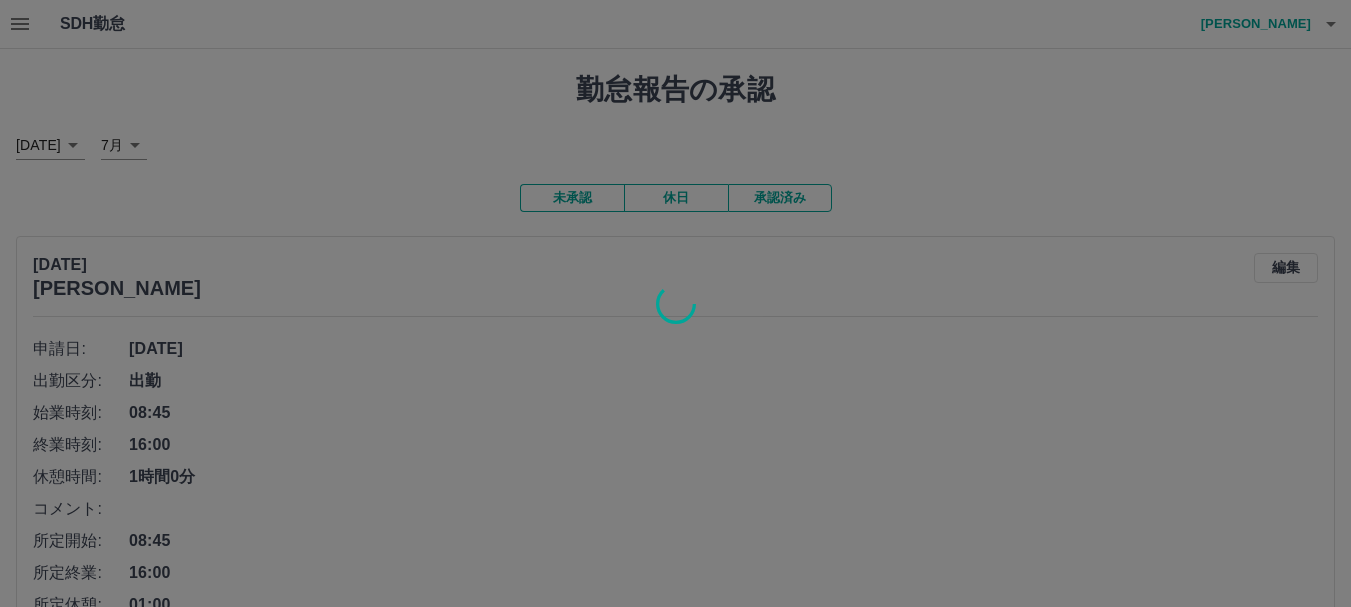 click at bounding box center [675, 303] 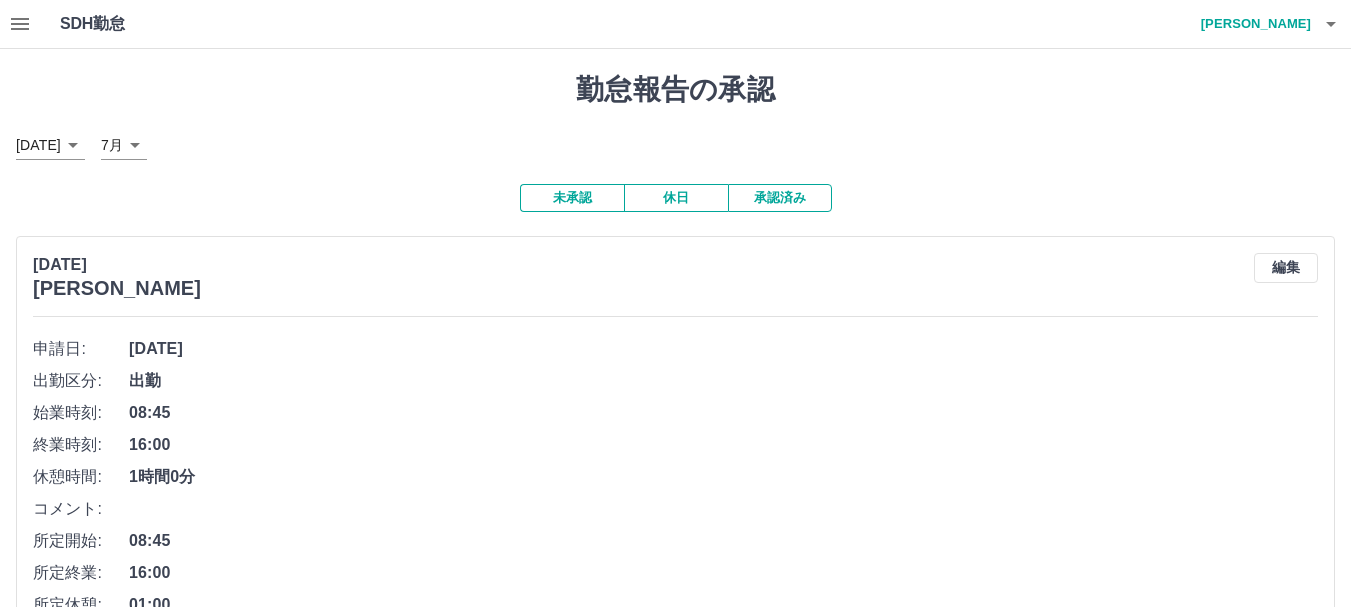 click on "未承認" at bounding box center (572, 198) 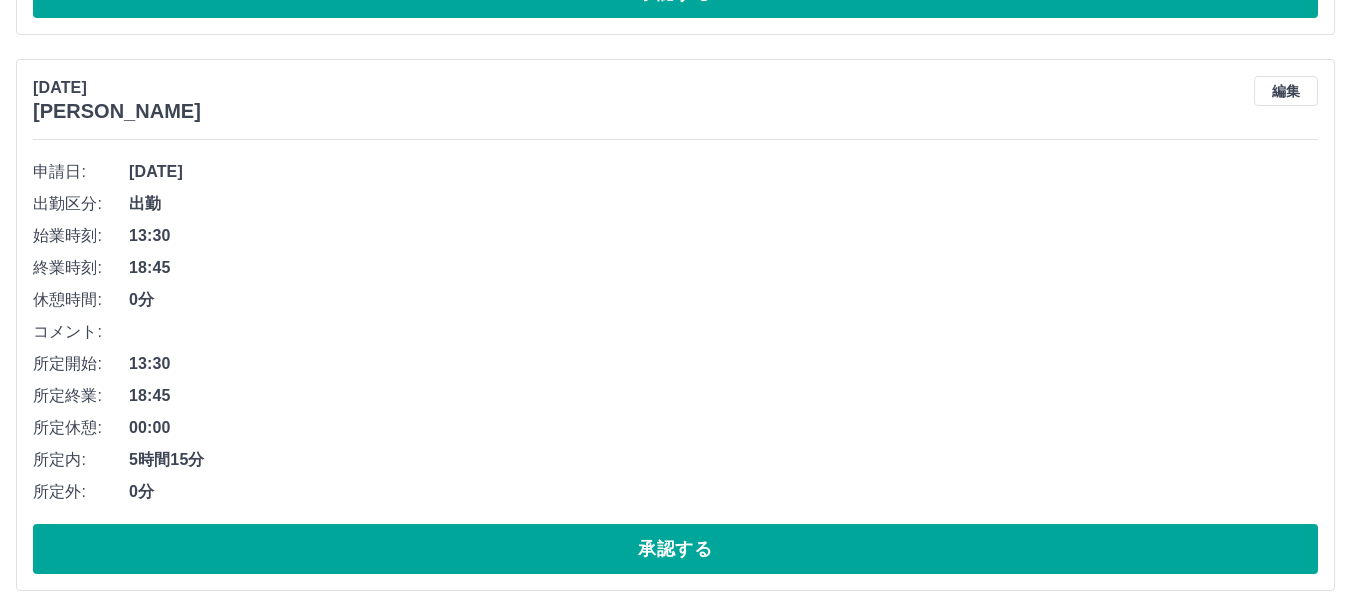scroll, scrollTop: 2412, scrollLeft: 0, axis: vertical 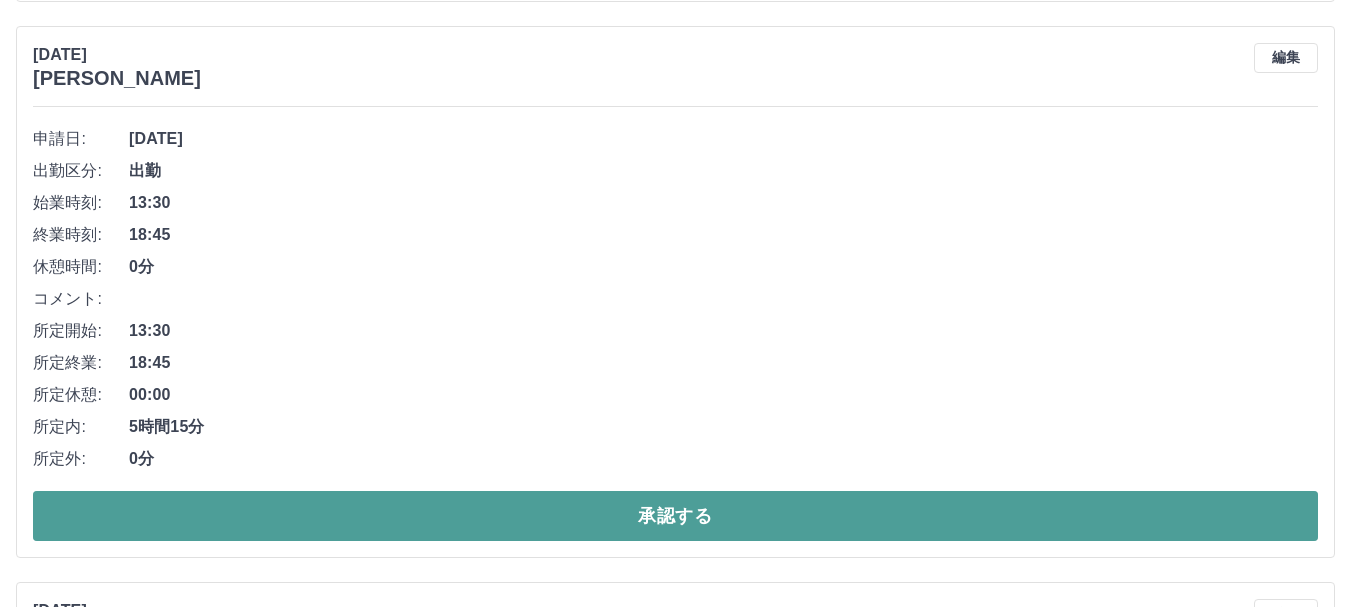 click on "承認する" at bounding box center (675, 516) 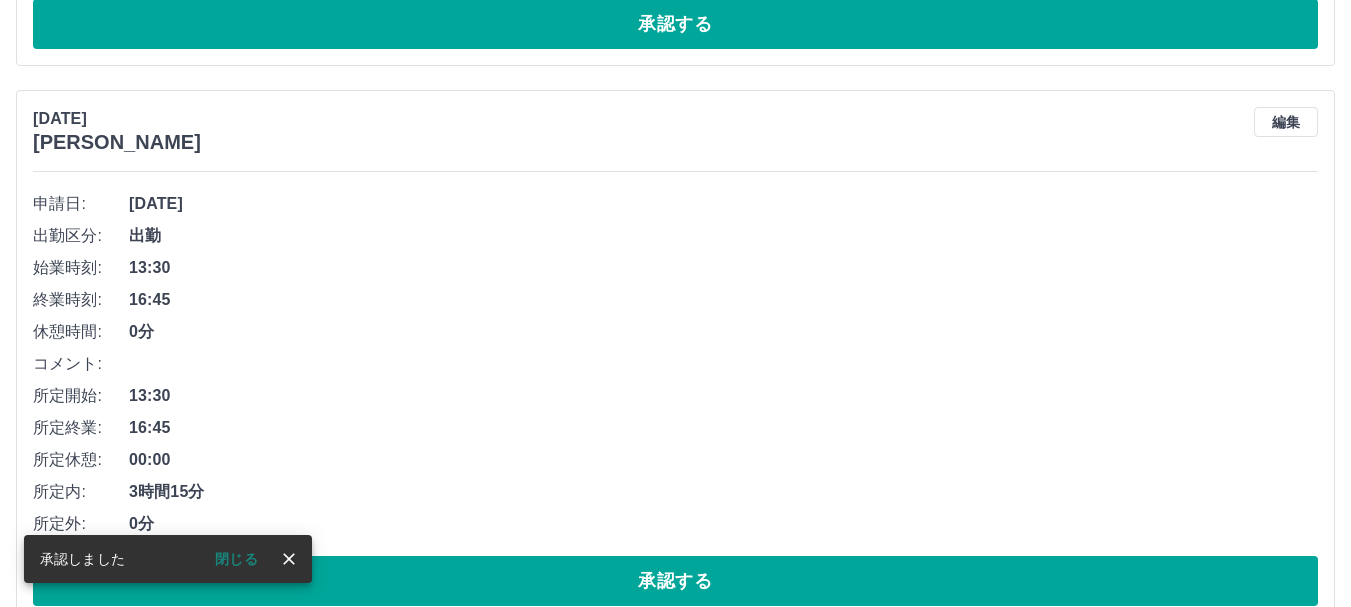 scroll, scrollTop: 1256, scrollLeft: 0, axis: vertical 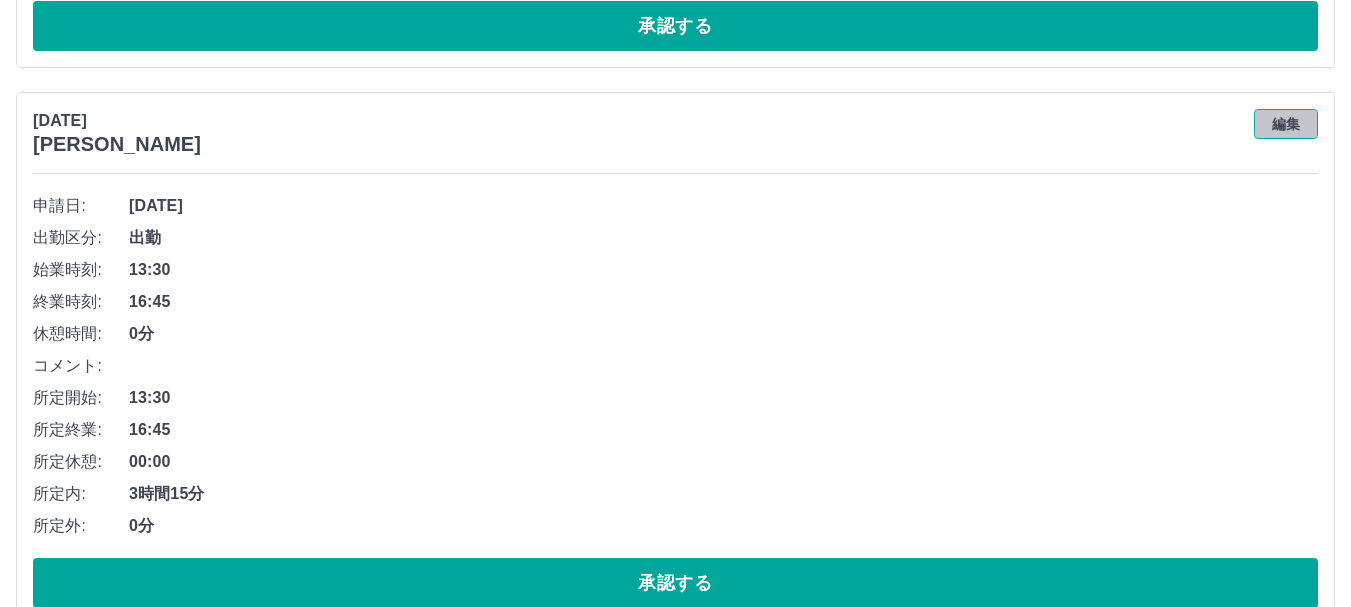 click on "編集" at bounding box center [1286, 124] 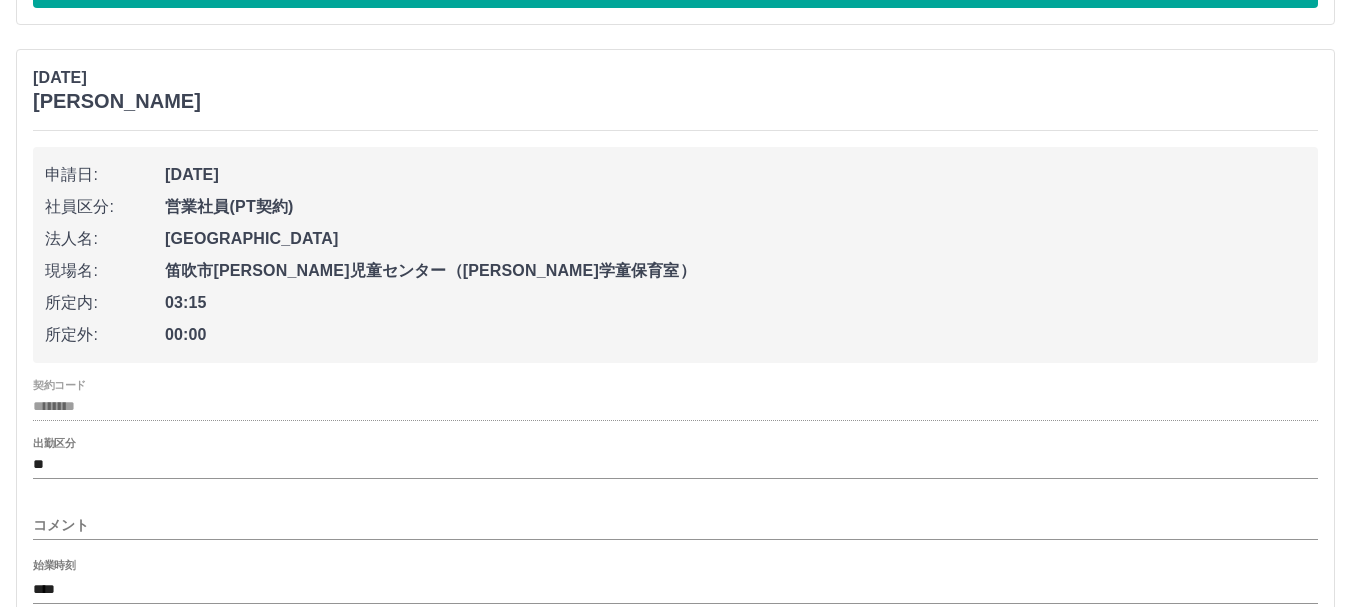 scroll, scrollTop: 1322, scrollLeft: 0, axis: vertical 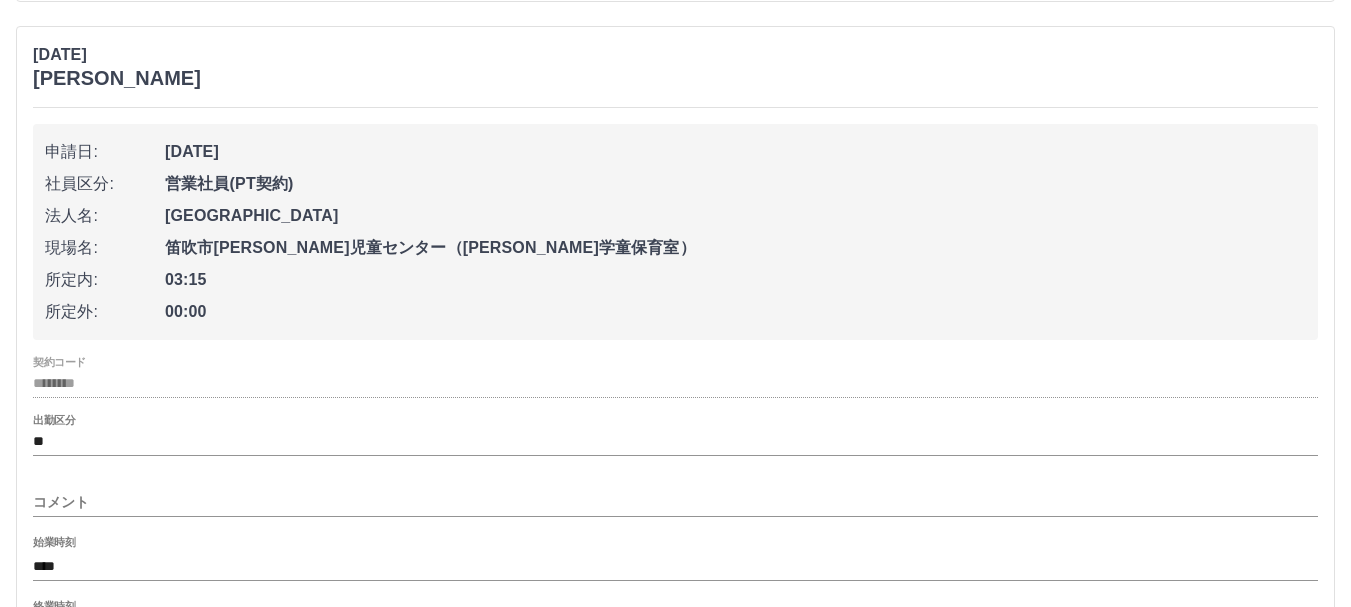 click on "コメント" at bounding box center (675, 502) 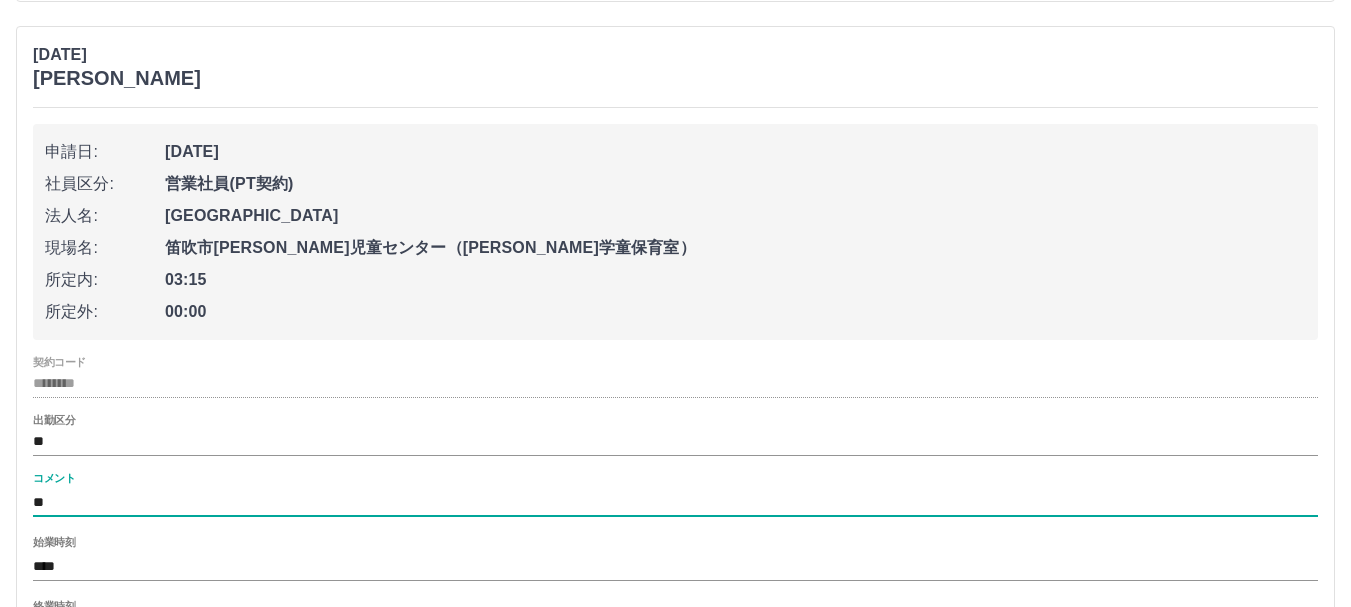 type on "*" 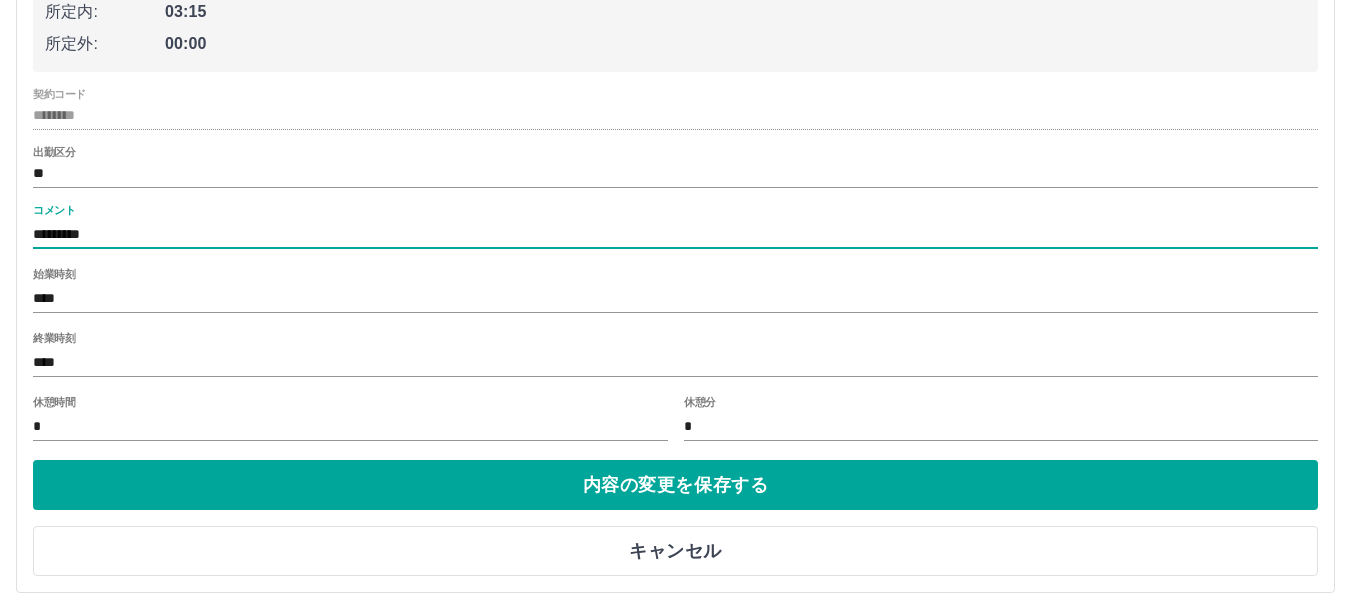 scroll, scrollTop: 1656, scrollLeft: 0, axis: vertical 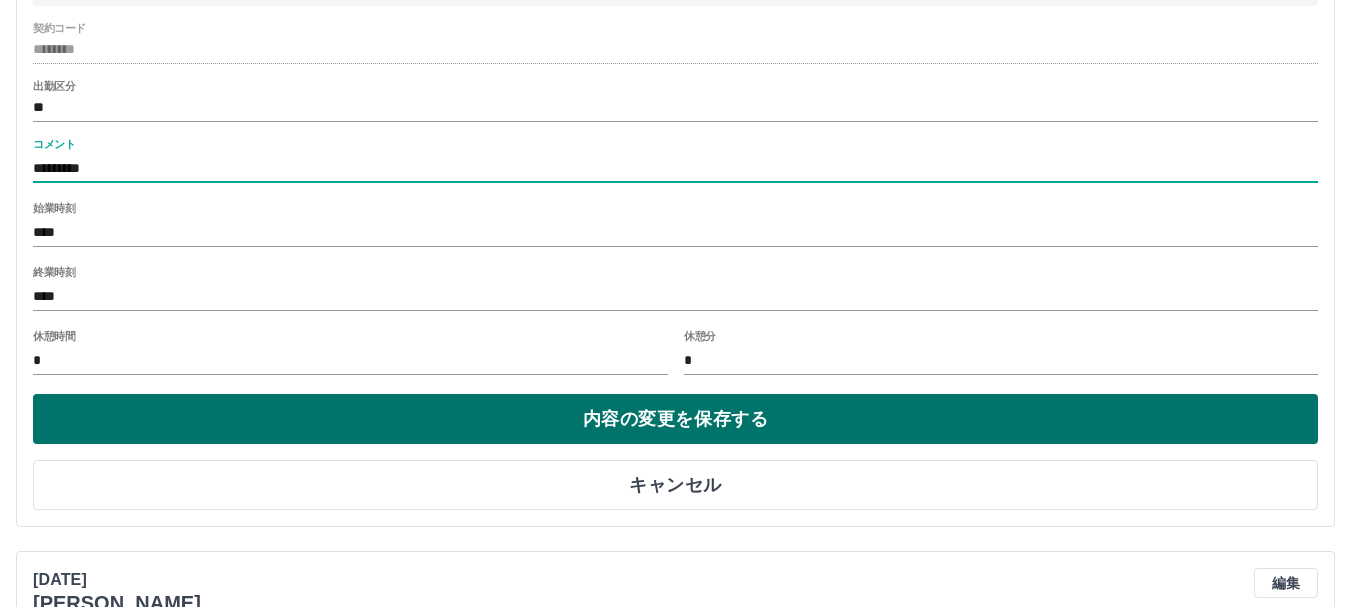 type on "*********" 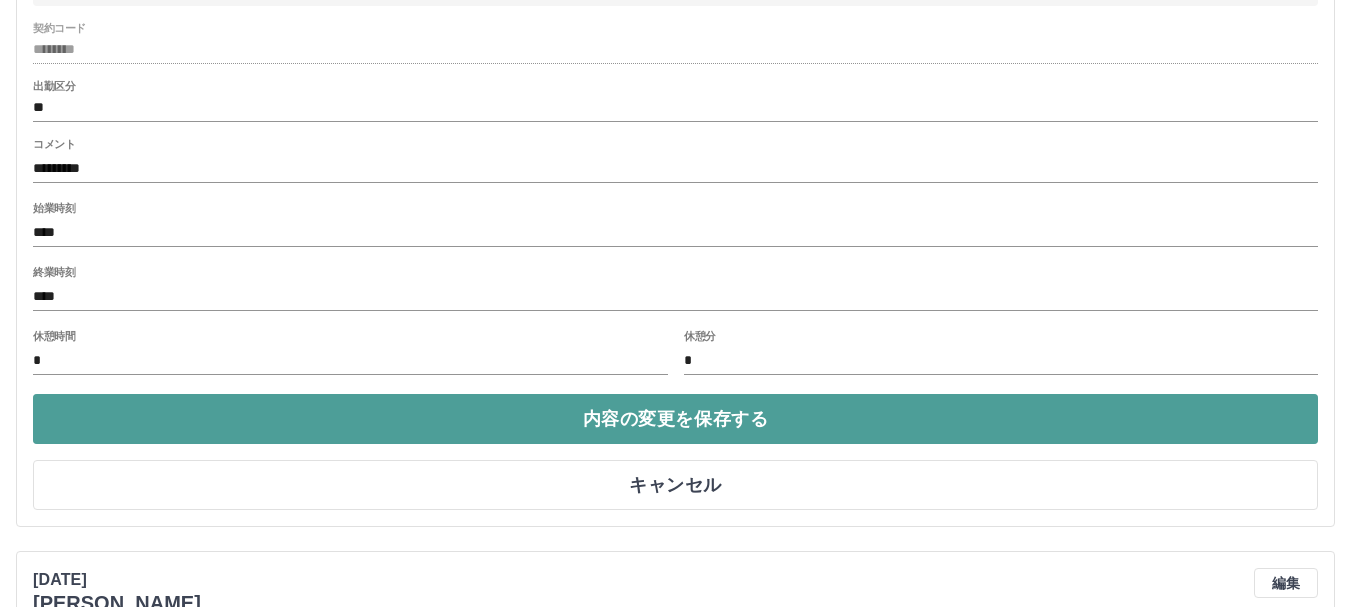 click on "内容の変更を保存する" at bounding box center [675, 419] 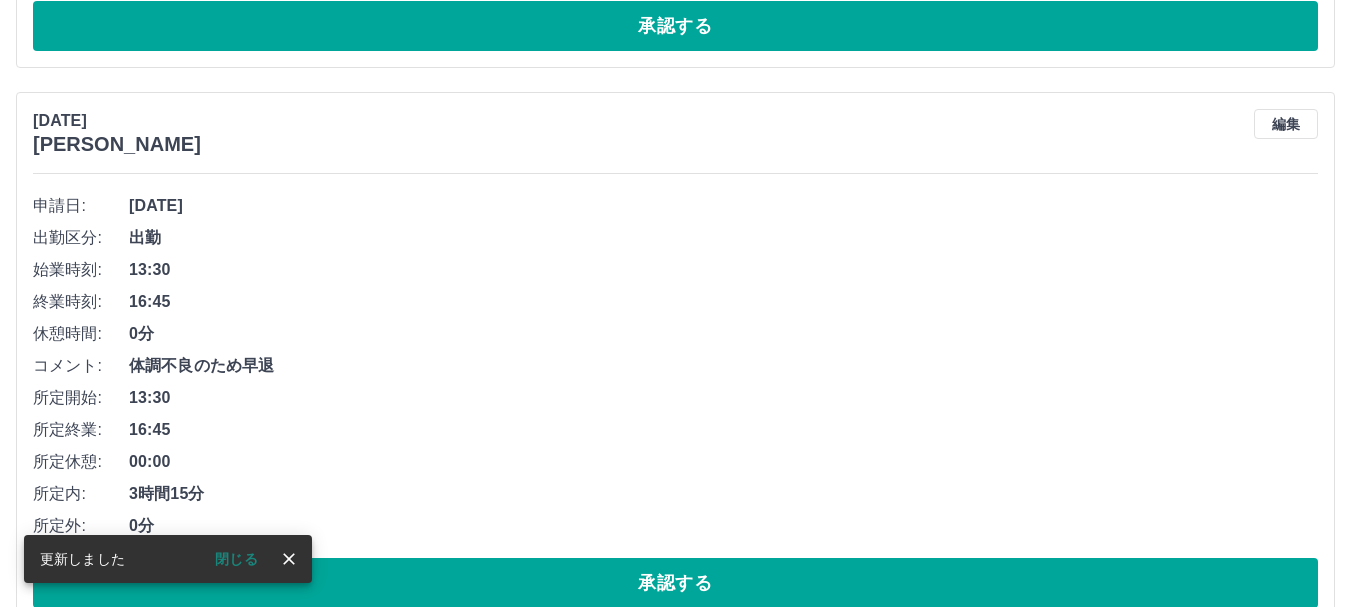 scroll, scrollTop: 1322, scrollLeft: 0, axis: vertical 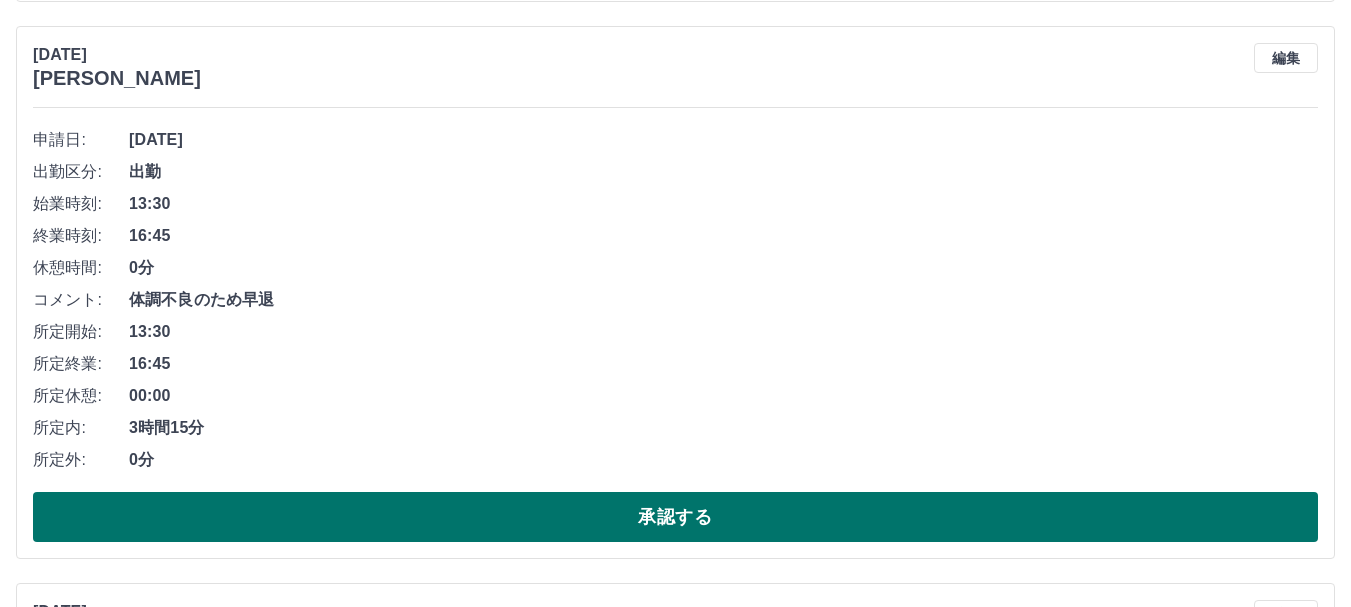 click on "承認する" at bounding box center [675, 517] 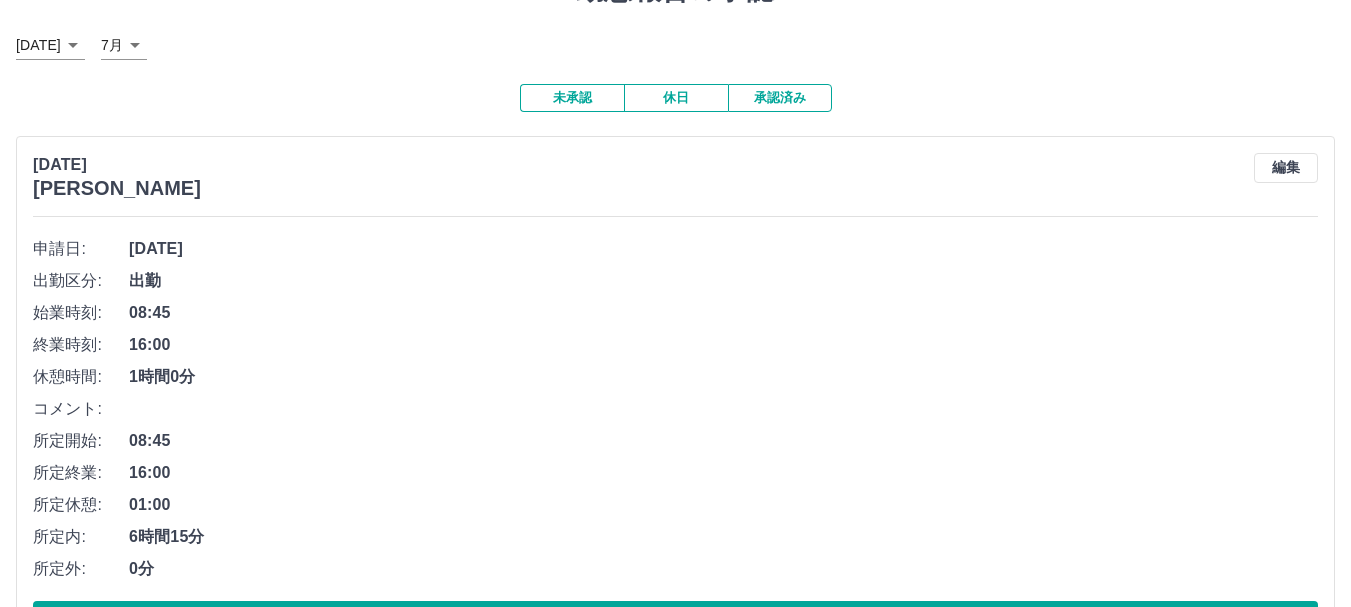 scroll, scrollTop: 0, scrollLeft: 0, axis: both 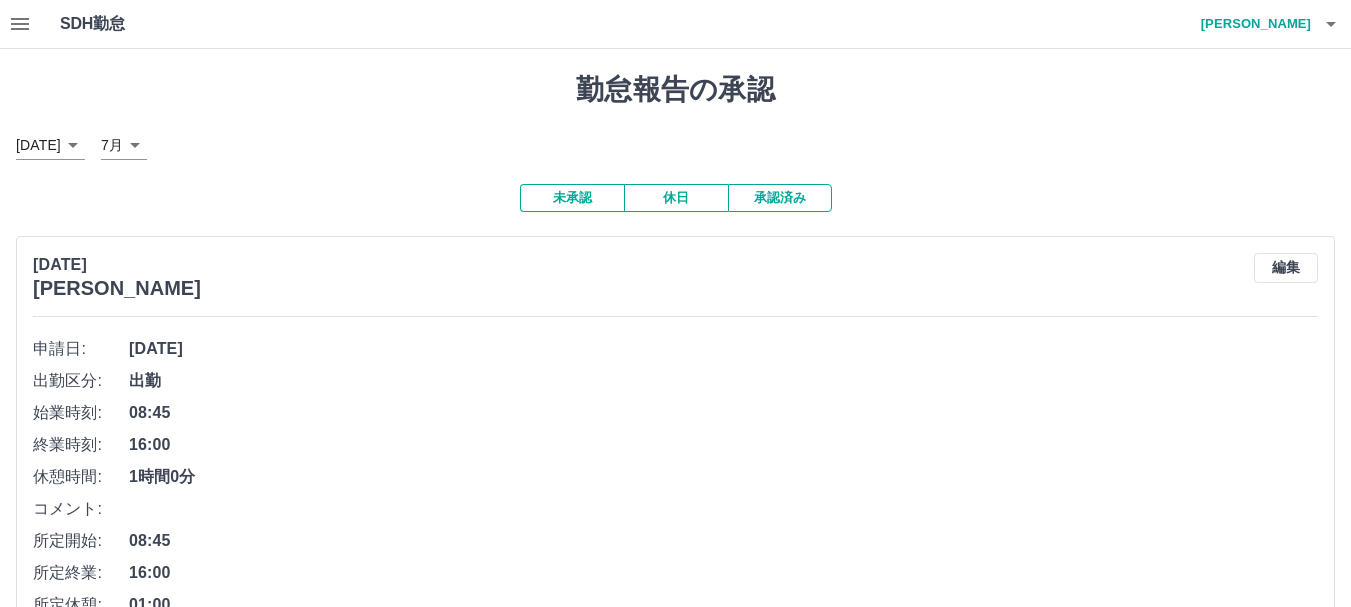 click on "未承認" at bounding box center [572, 198] 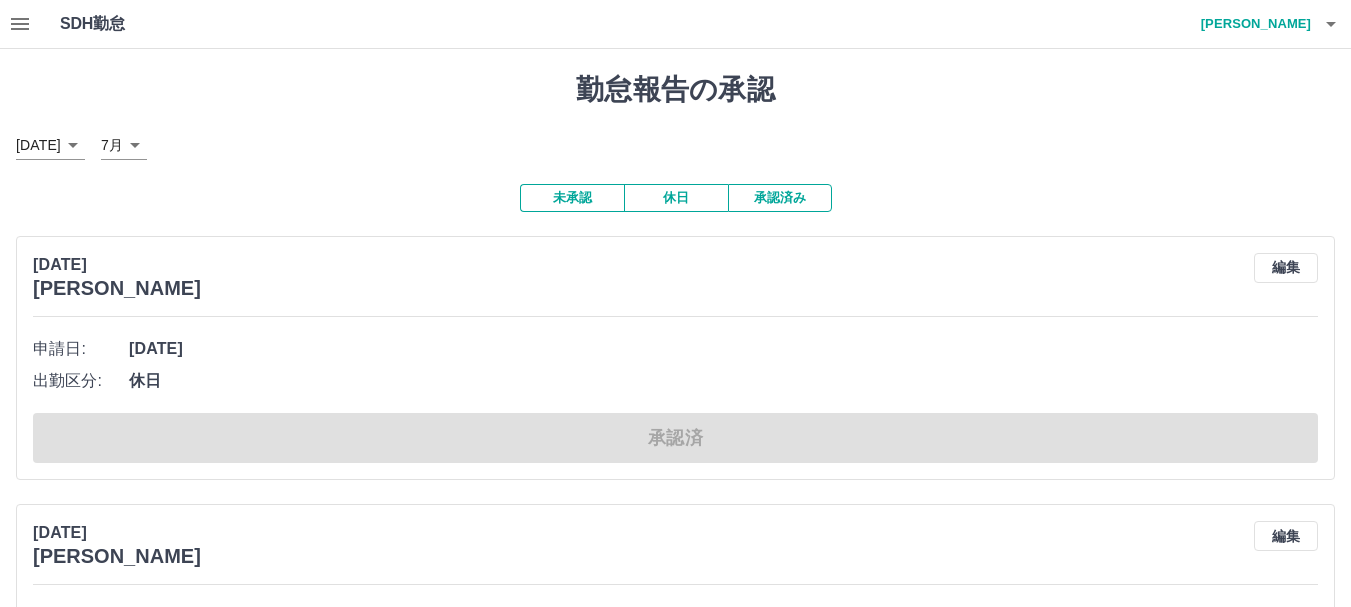 click on "未承認" at bounding box center [572, 198] 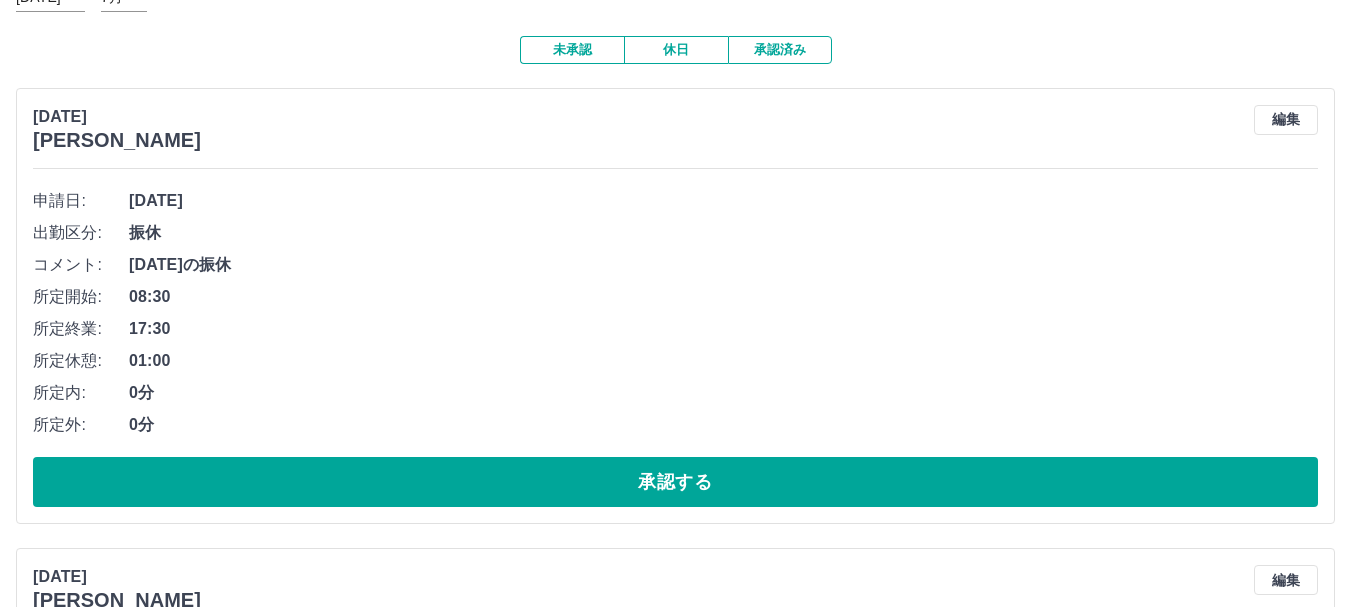 scroll, scrollTop: 0, scrollLeft: 0, axis: both 